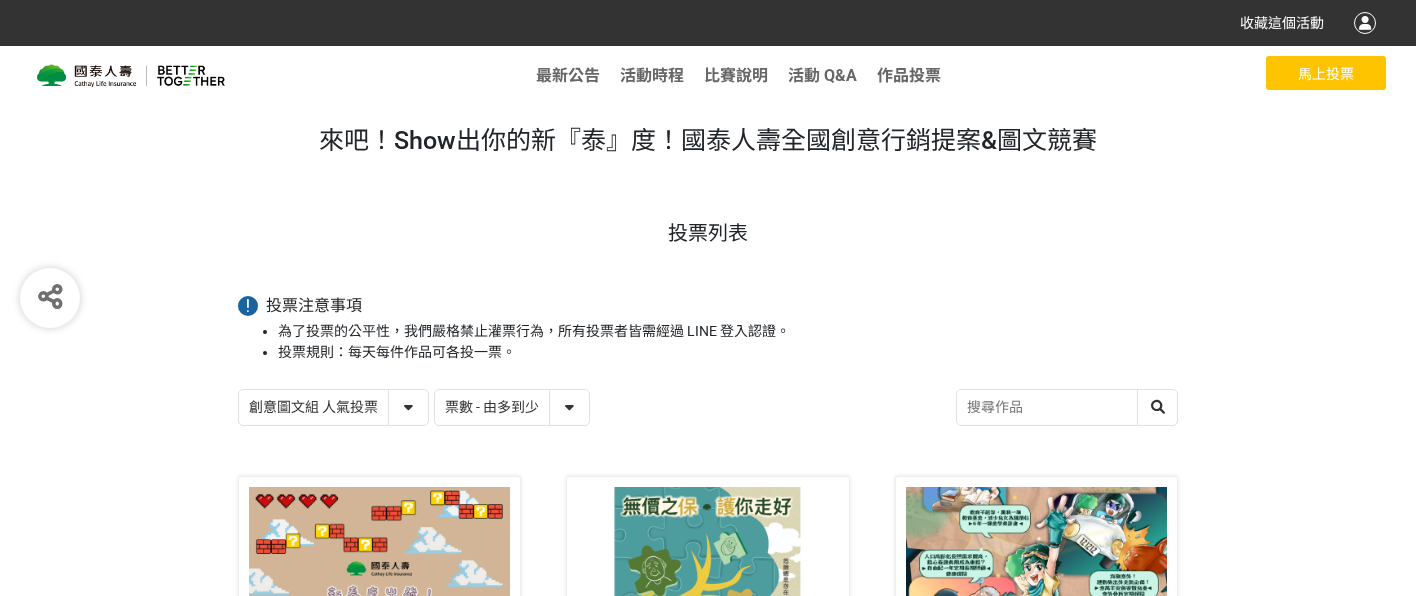 select on "vote" 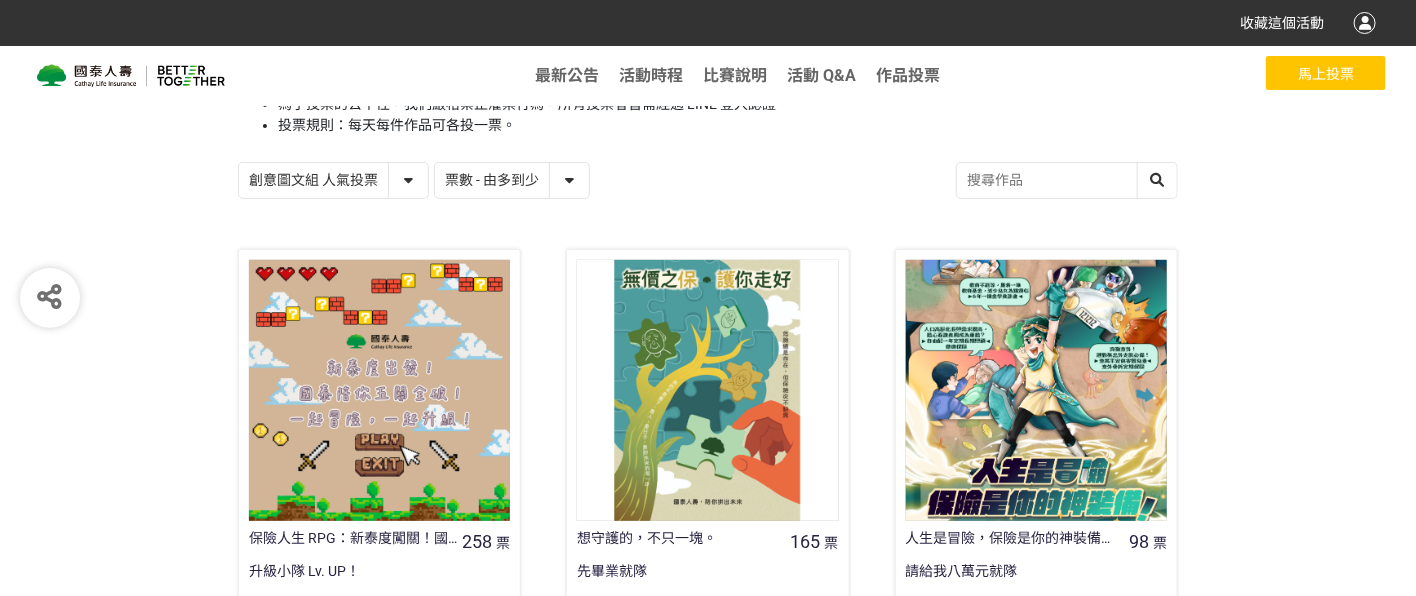 scroll, scrollTop: 340, scrollLeft: 0, axis: vertical 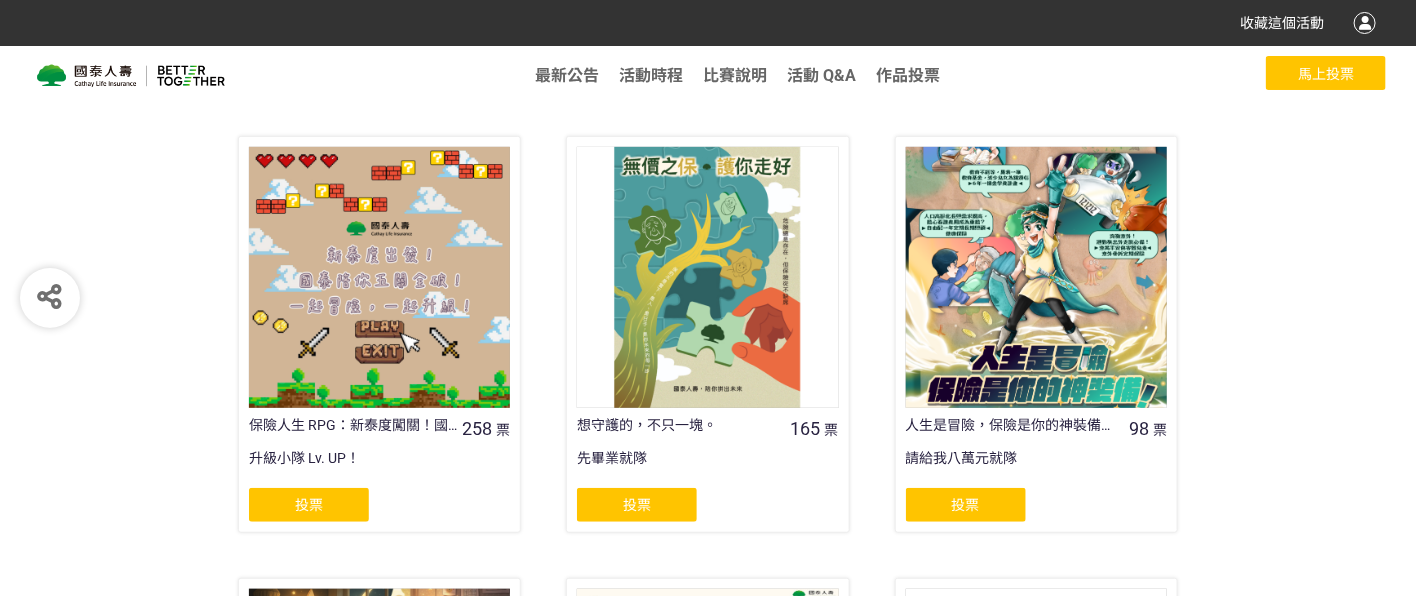 click on "投票" at bounding box center [309, 505] 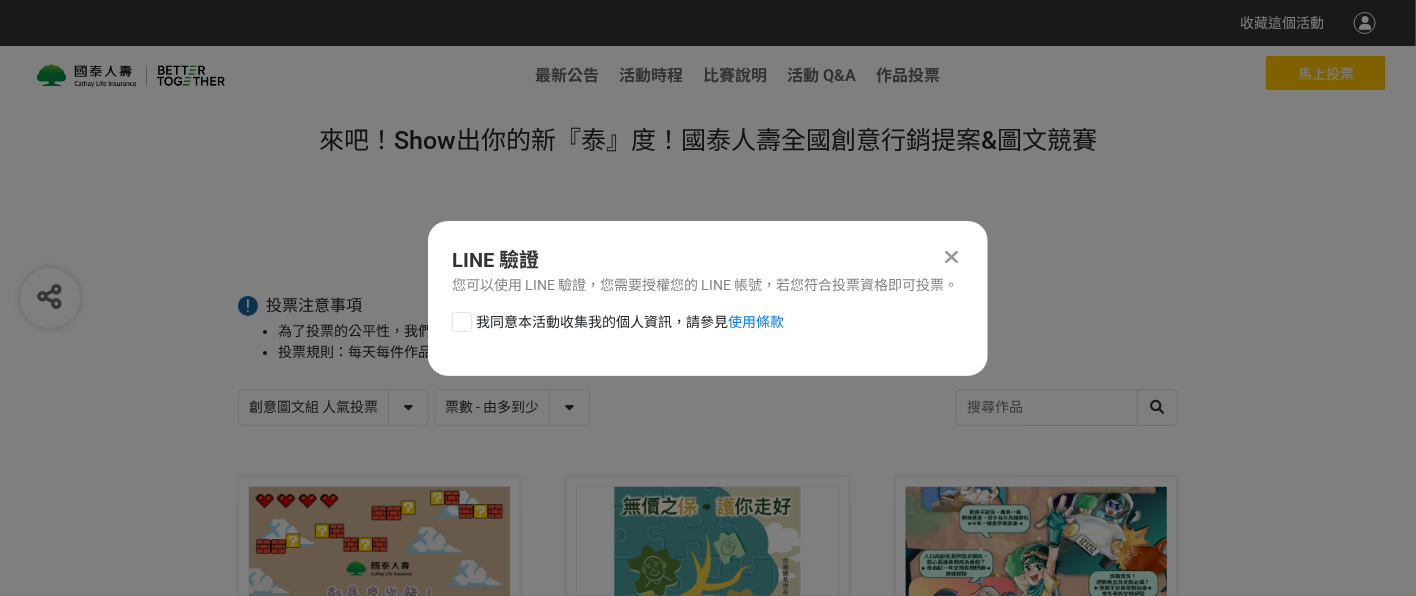 scroll, scrollTop: 0, scrollLeft: 0, axis: both 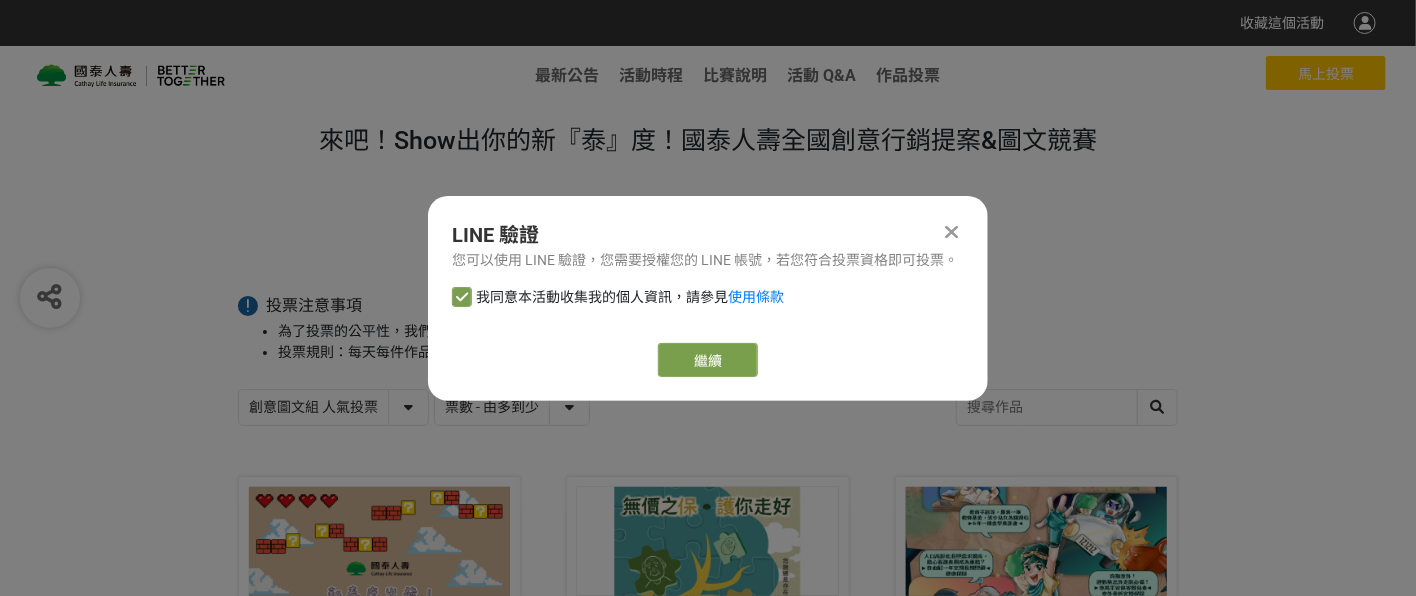 checkbox on "false" 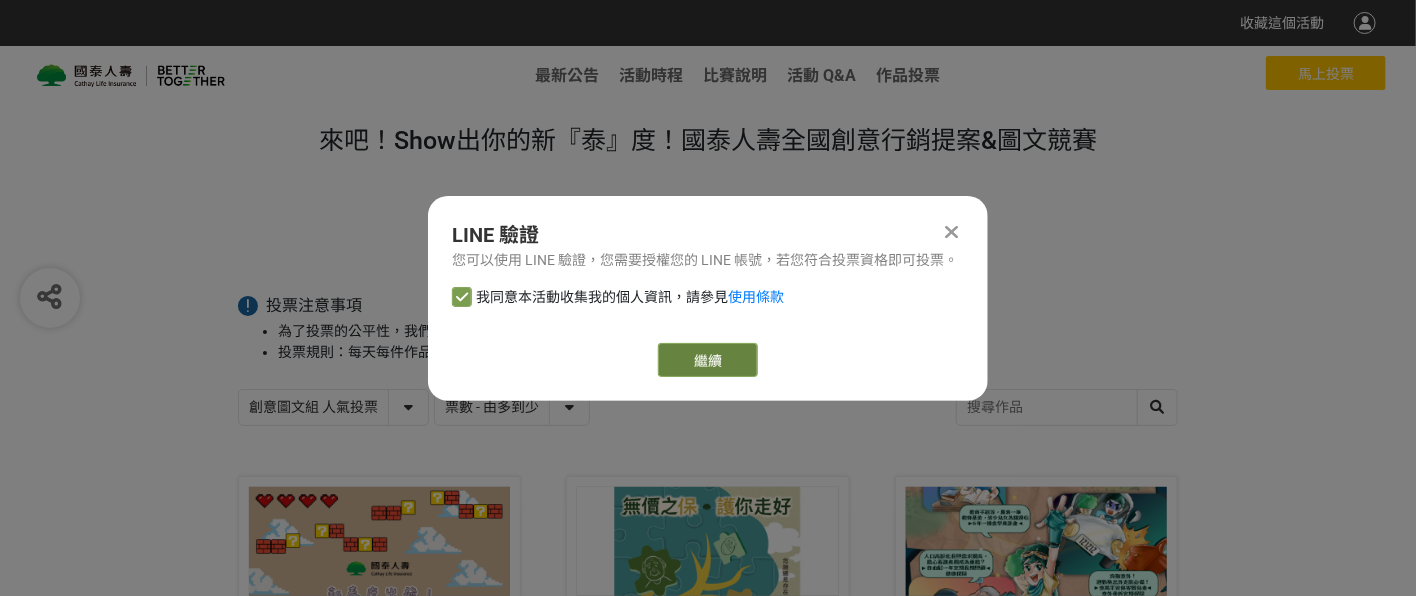 click on "繼續" at bounding box center [708, 360] 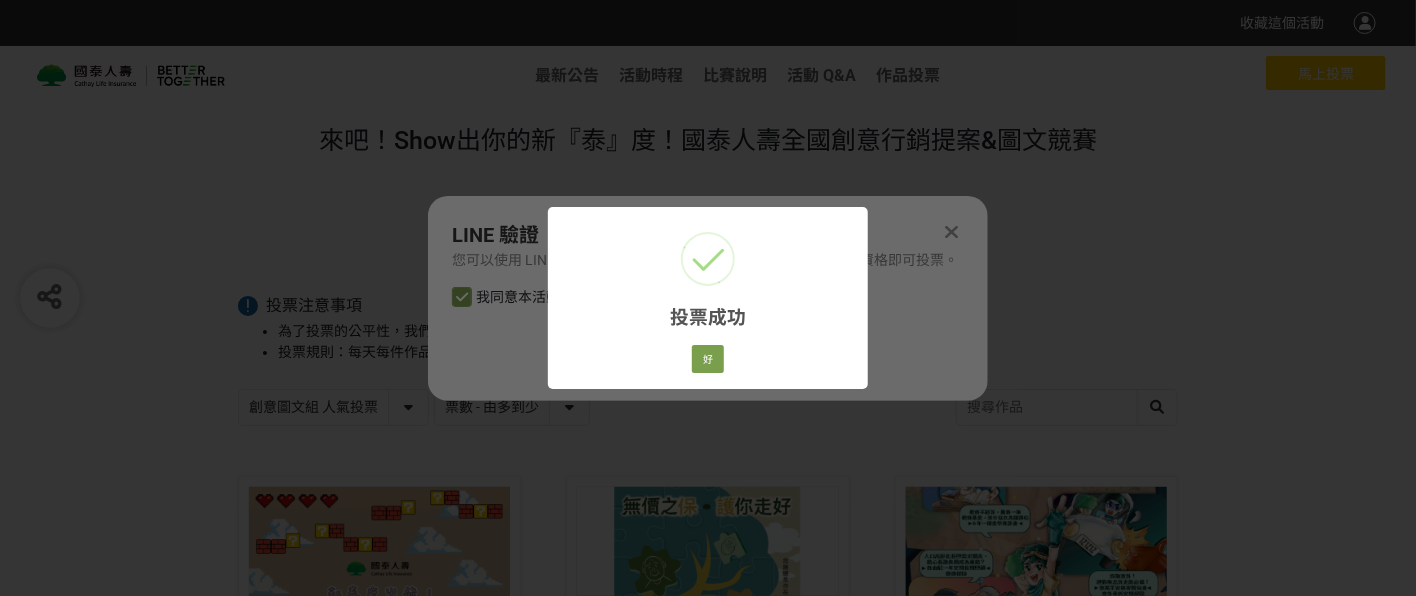 click on "投票成功 × 好 Cancel" at bounding box center [708, 297] 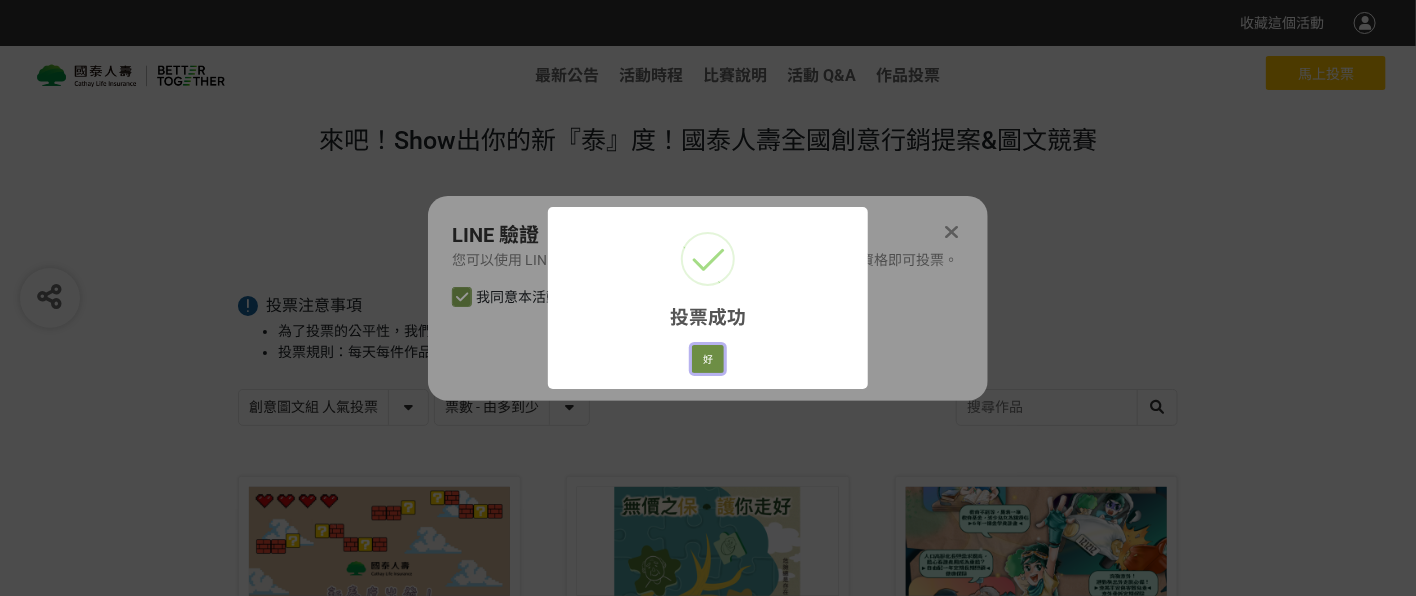 click on "好" at bounding box center (708, 359) 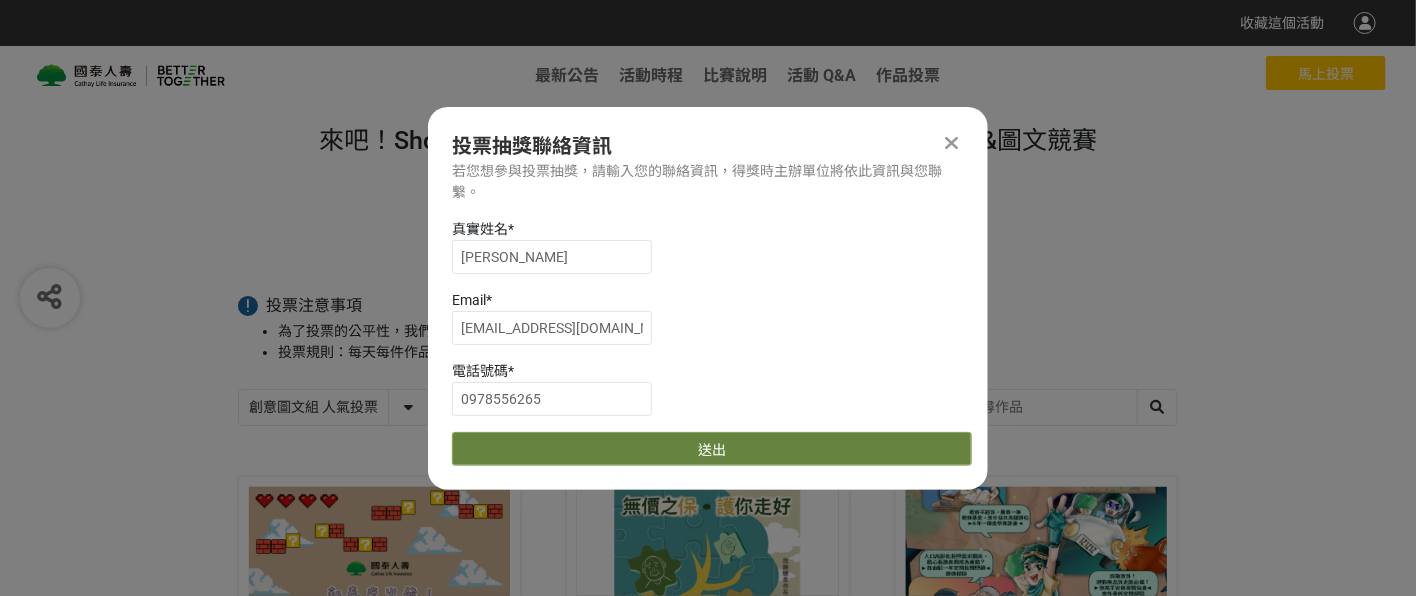 click on "送出" at bounding box center (712, 449) 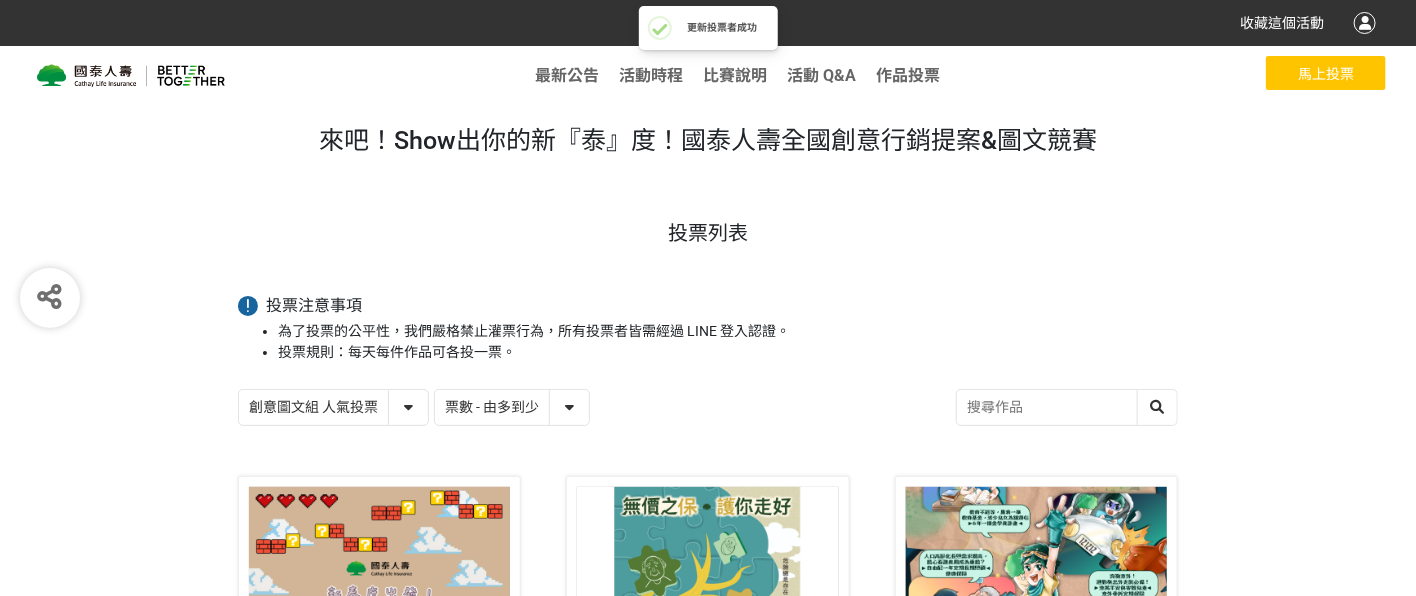 scroll, scrollTop: 113, scrollLeft: 0, axis: vertical 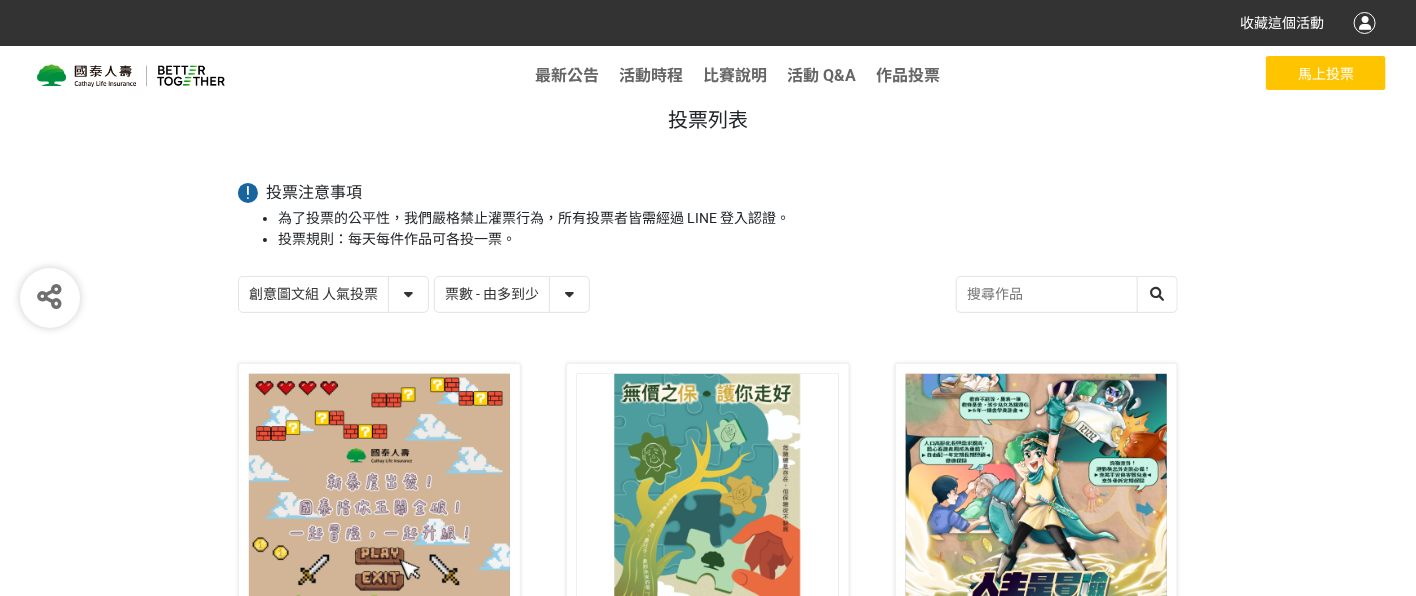 click on "創意圖文組 人氣投票 行銷提案組 人氣投票" at bounding box center (333, 294) 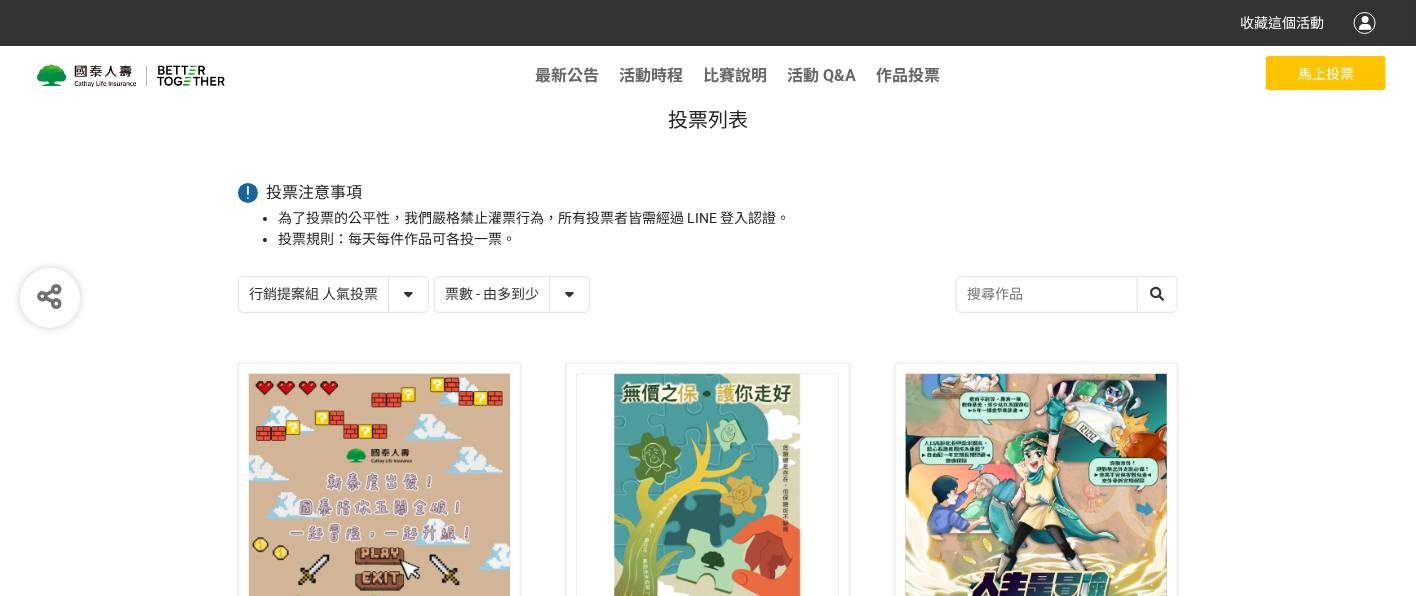 click on "行銷提案組 人氣投票" 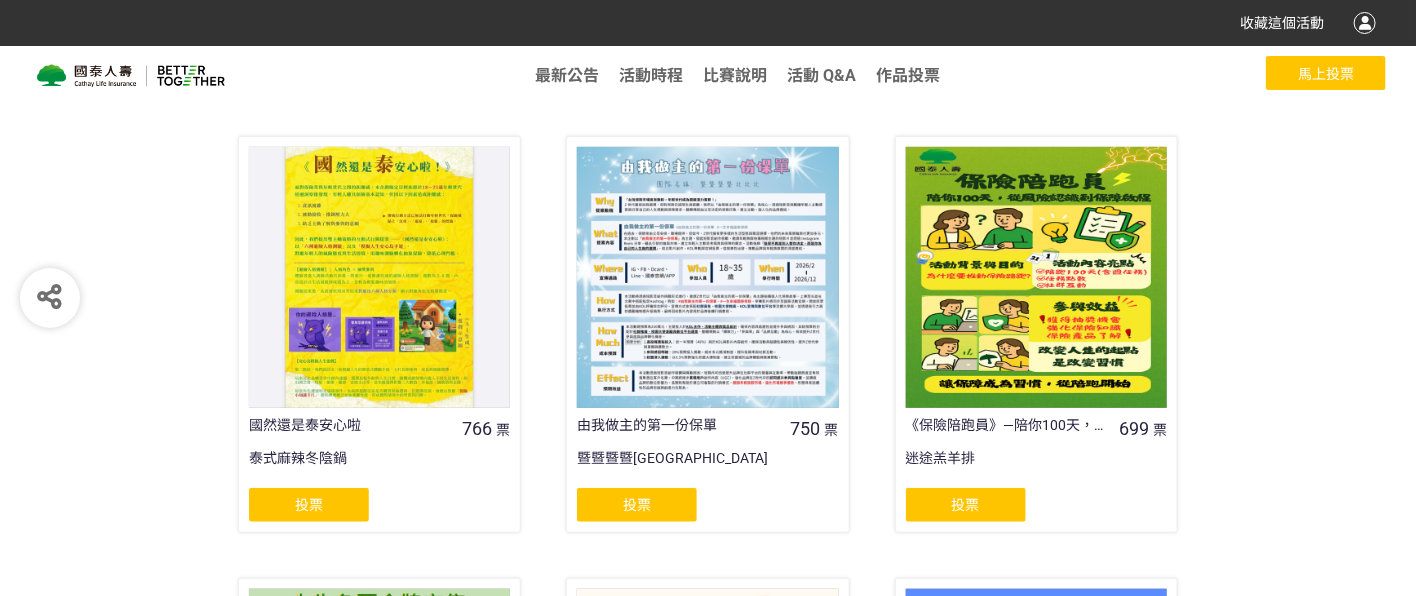 scroll, scrollTop: 453, scrollLeft: 0, axis: vertical 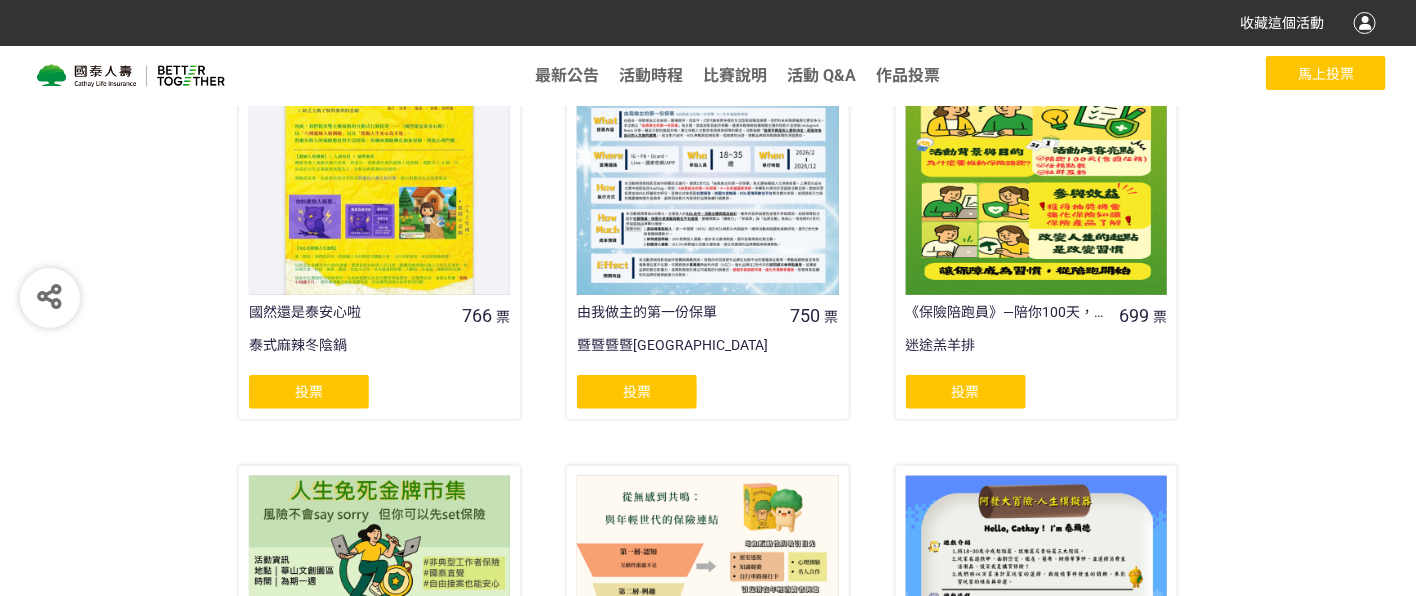 click on "投票" 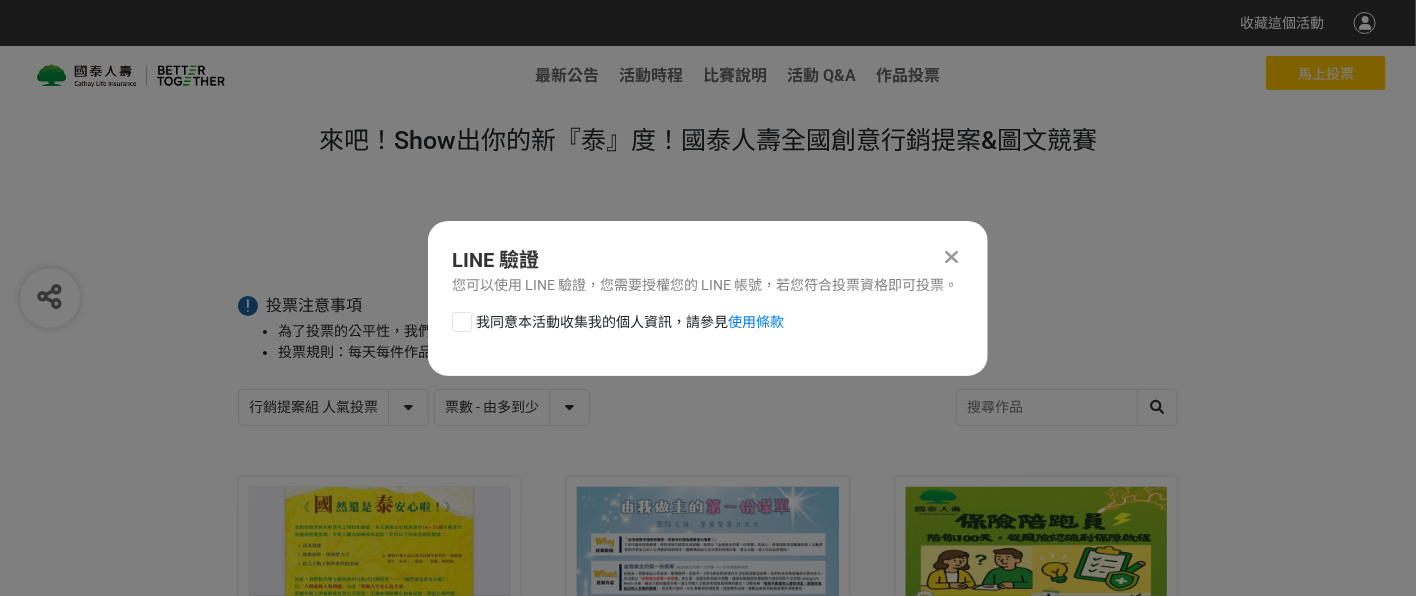 scroll, scrollTop: 0, scrollLeft: 0, axis: both 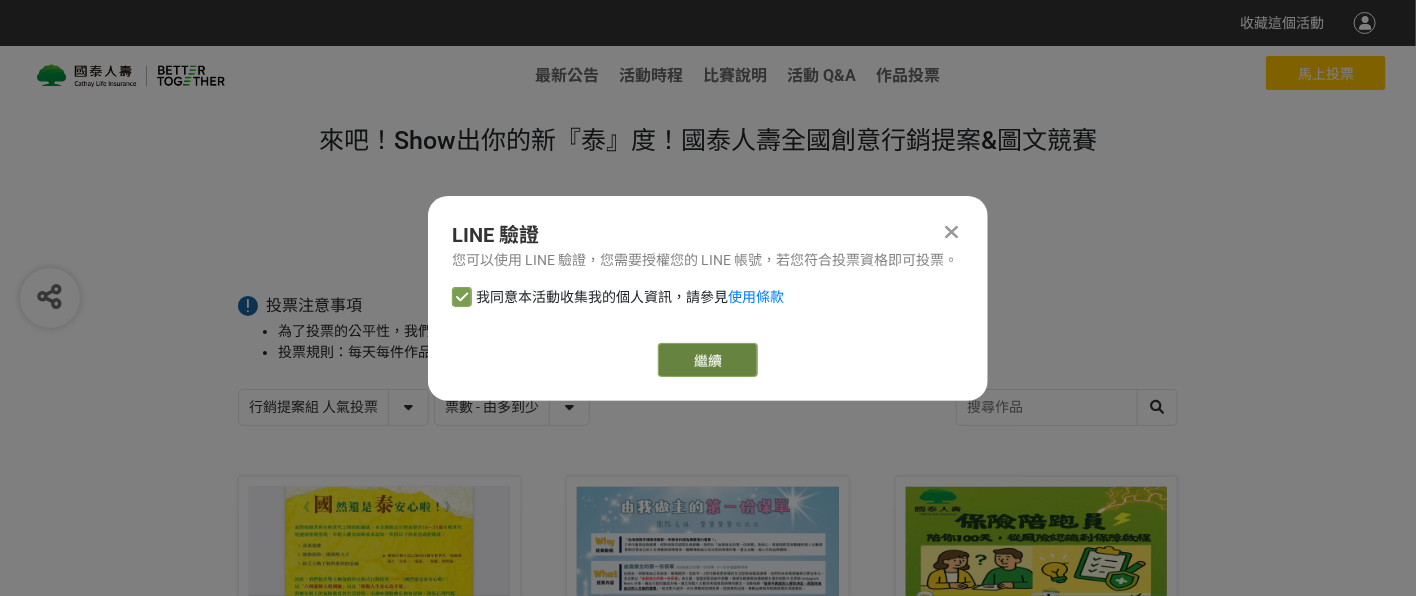 click on "繼續" at bounding box center [708, 360] 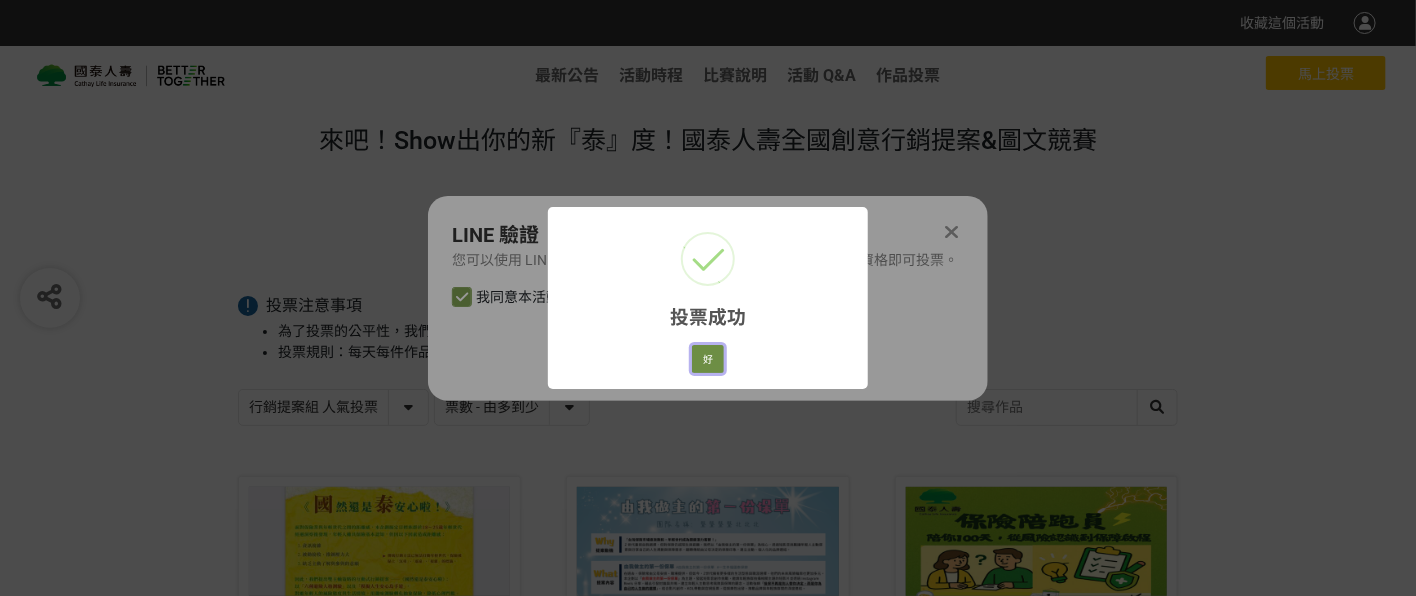 click on "好" at bounding box center [708, 359] 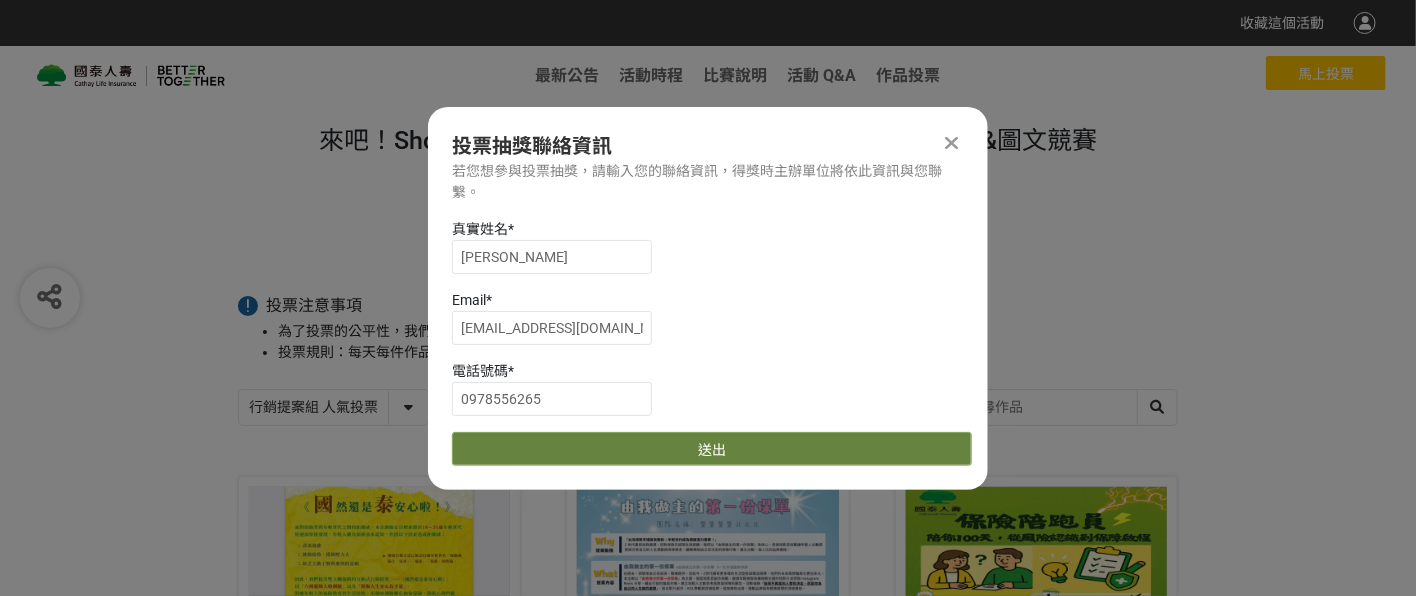 click on "送出" at bounding box center [712, 449] 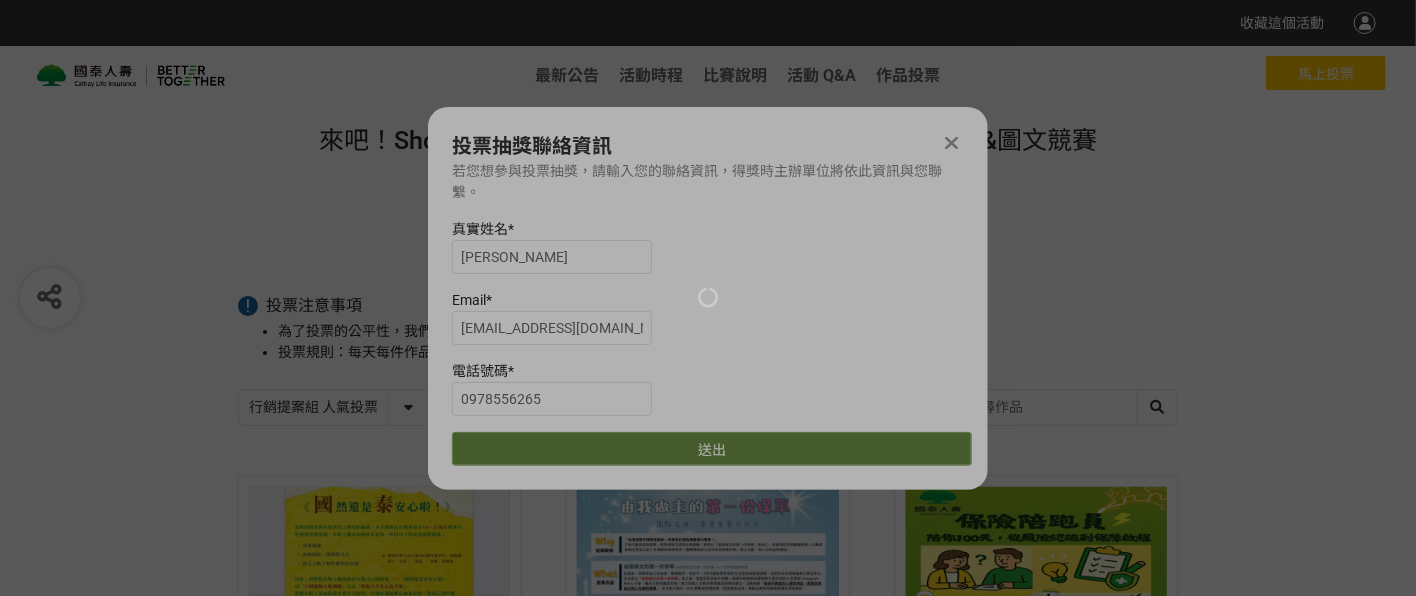 scroll, scrollTop: 452, scrollLeft: 0, axis: vertical 